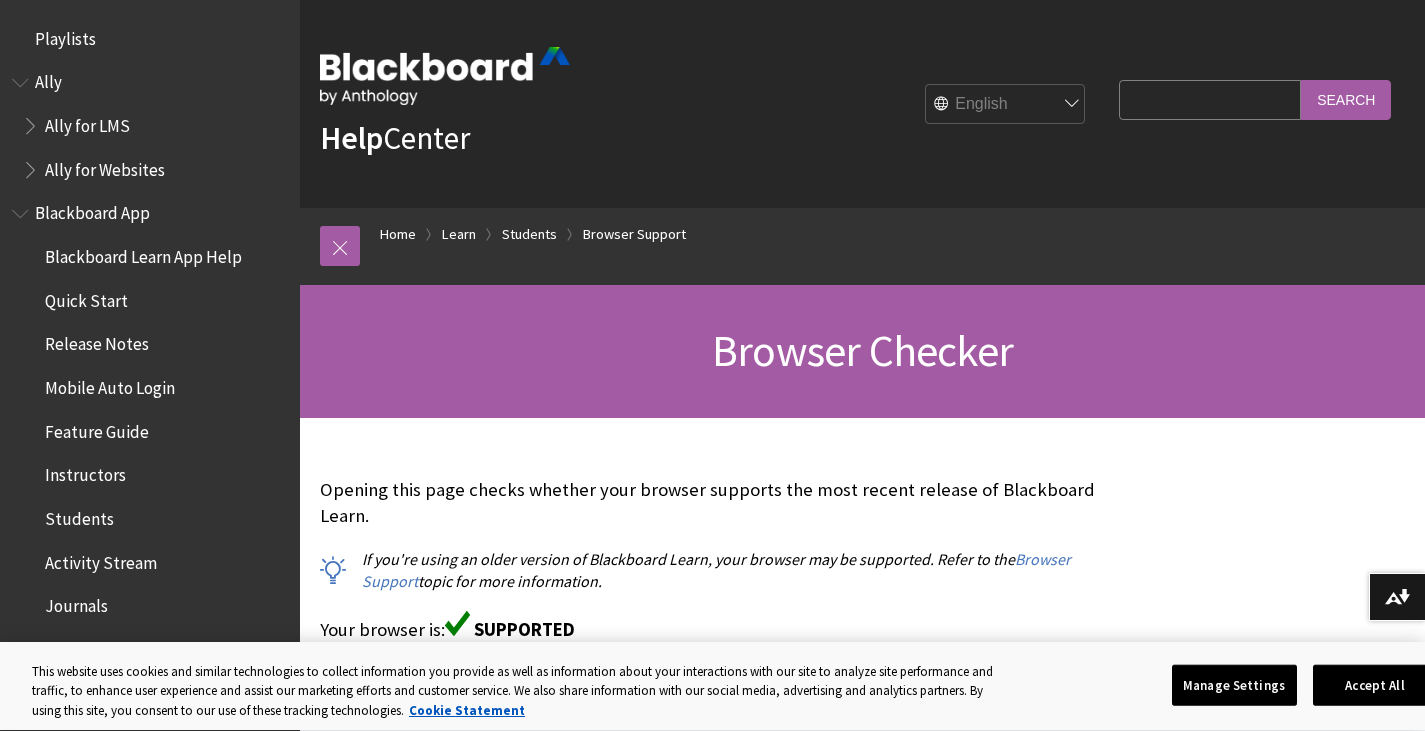scroll, scrollTop: 0, scrollLeft: 0, axis: both 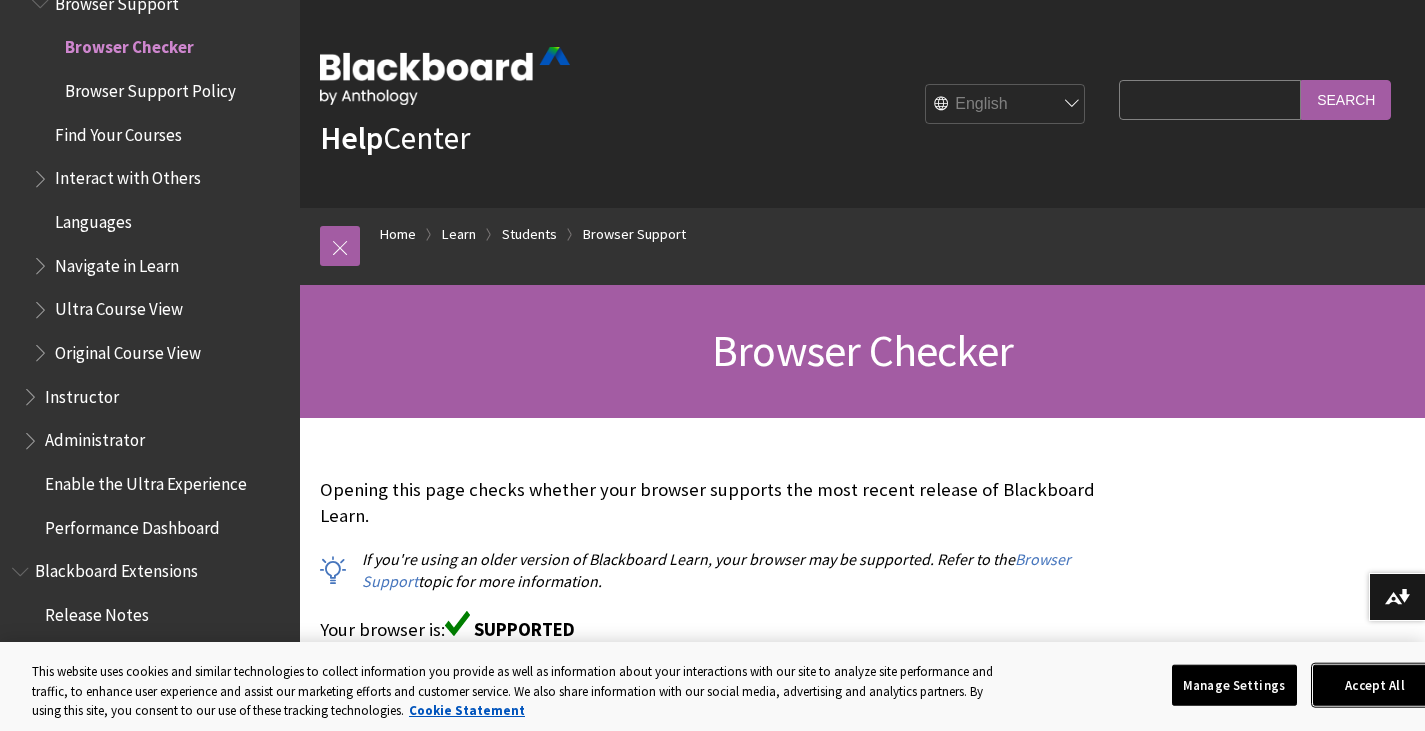 click on "Accept All" at bounding box center [1375, 685] 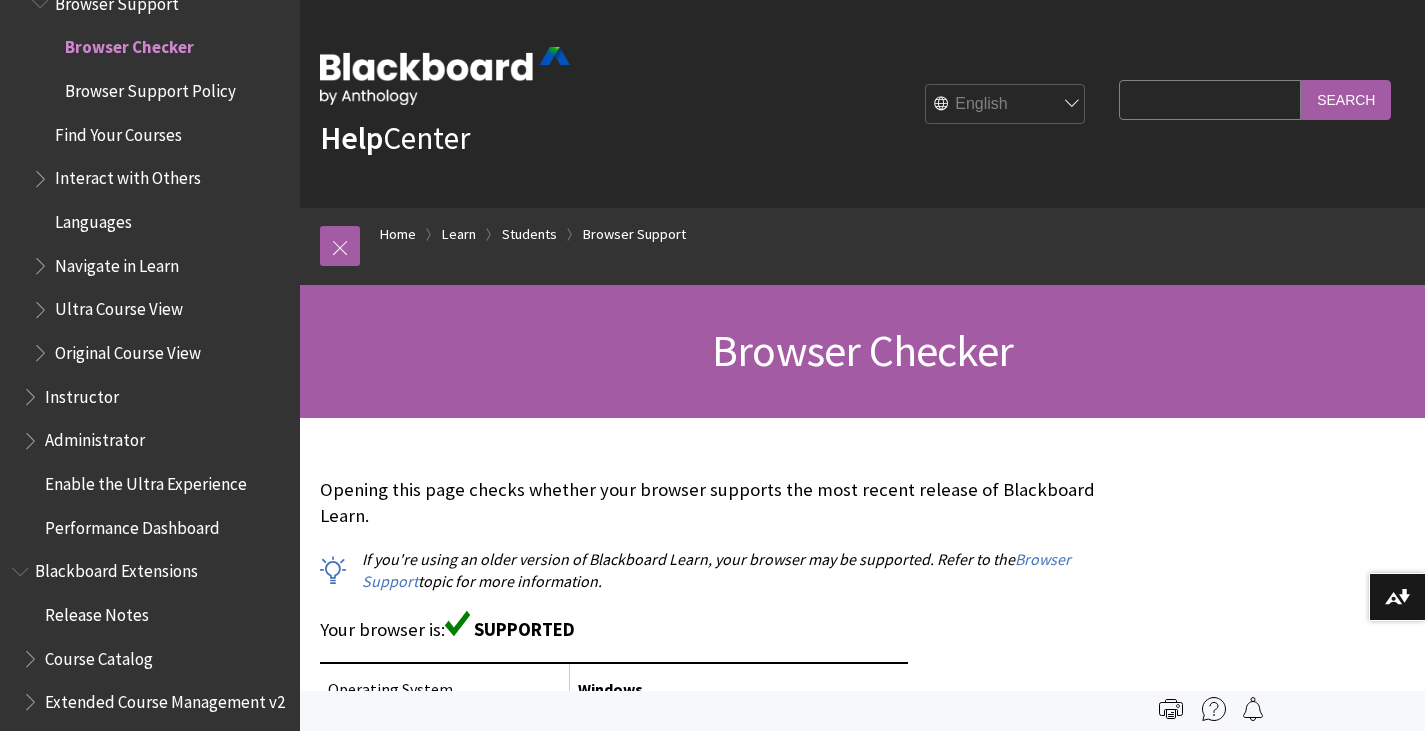 click on "Browser Support Your browser is:" at bounding box center (862, 1239) 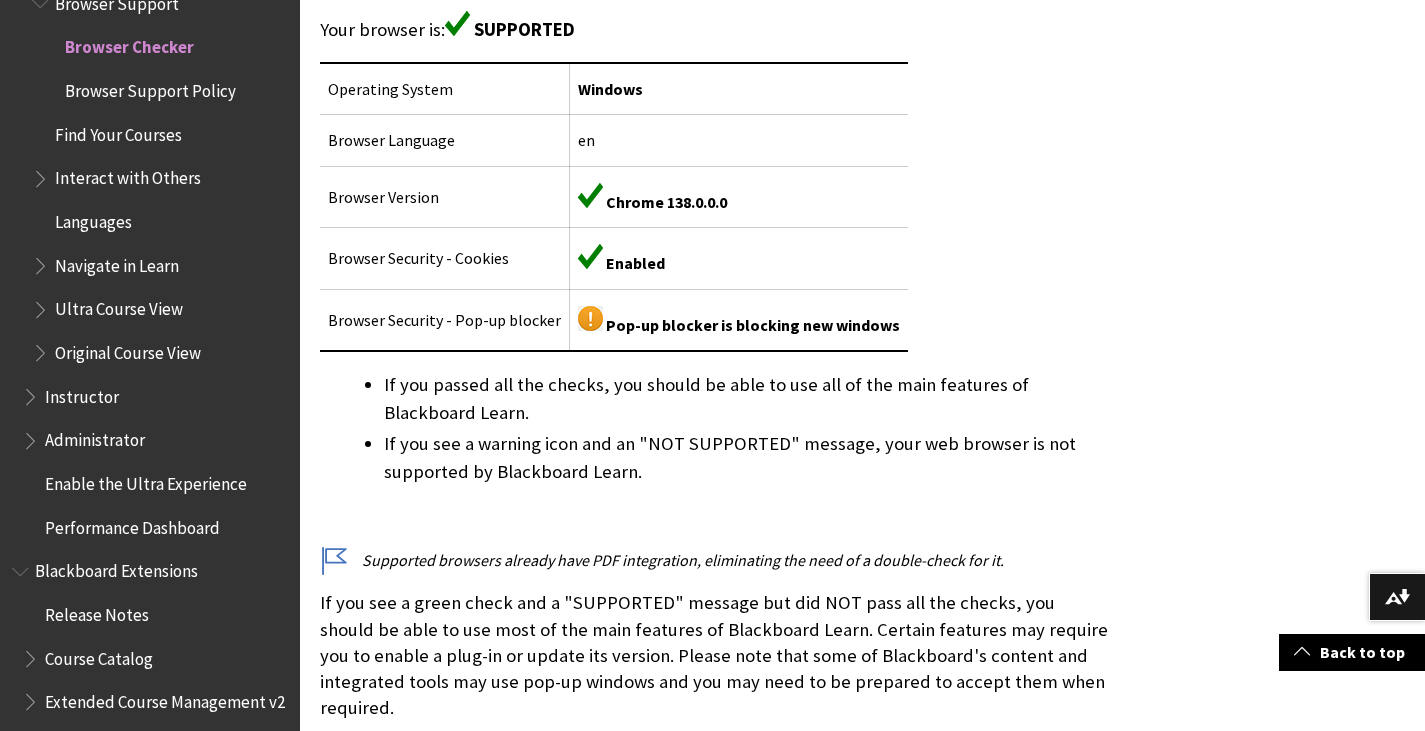 scroll, scrollTop: 640, scrollLeft: 0, axis: vertical 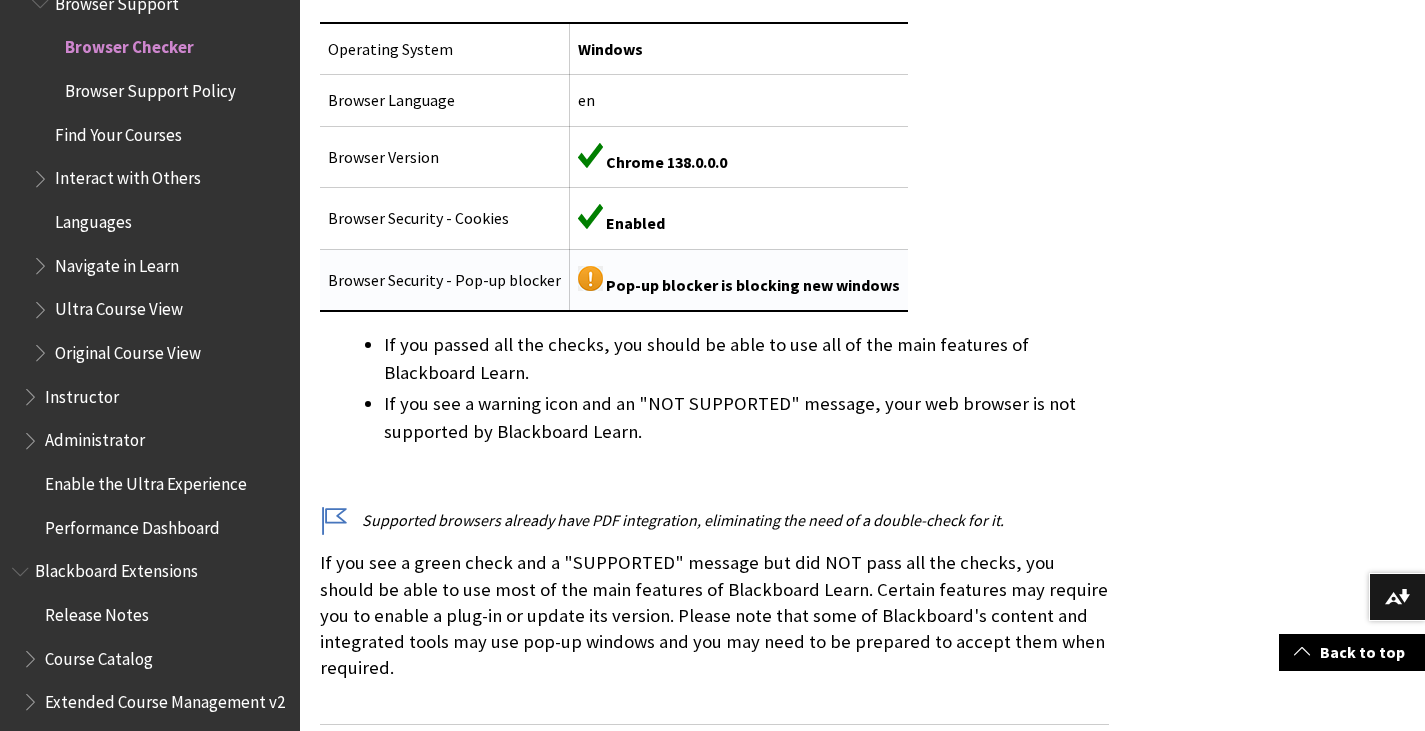 click at bounding box center (590, 278) 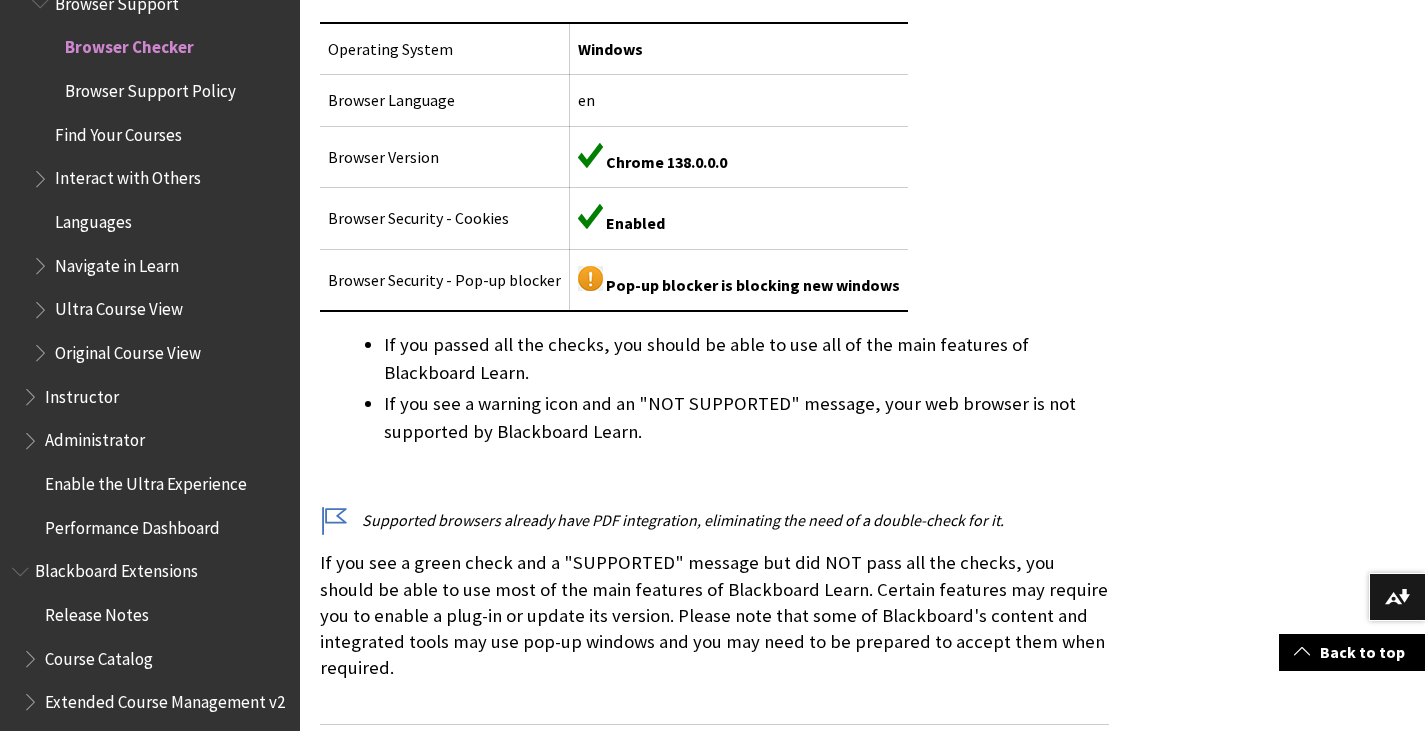 click at bounding box center (714, 477) 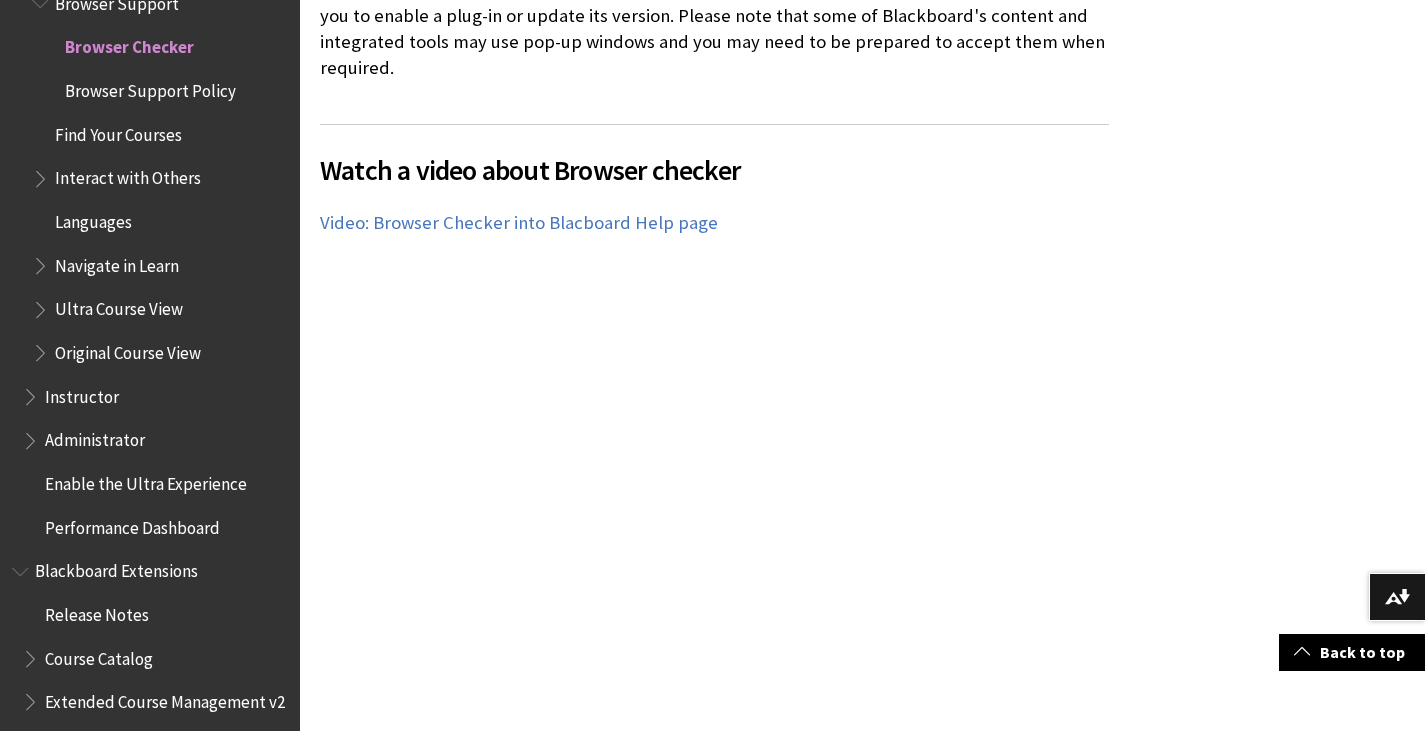 scroll, scrollTop: 1280, scrollLeft: 0, axis: vertical 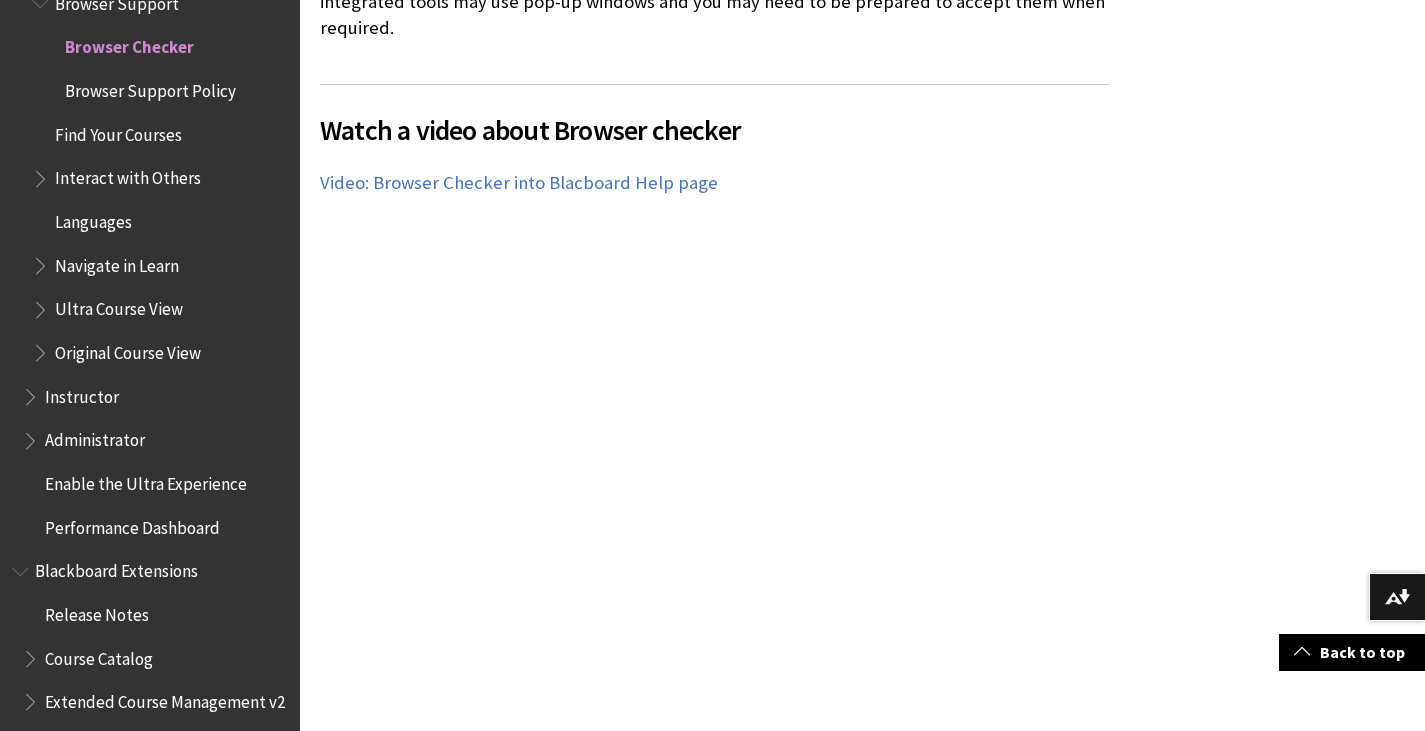 click on "Browser Support Your browser is:" at bounding box center (862, -41) 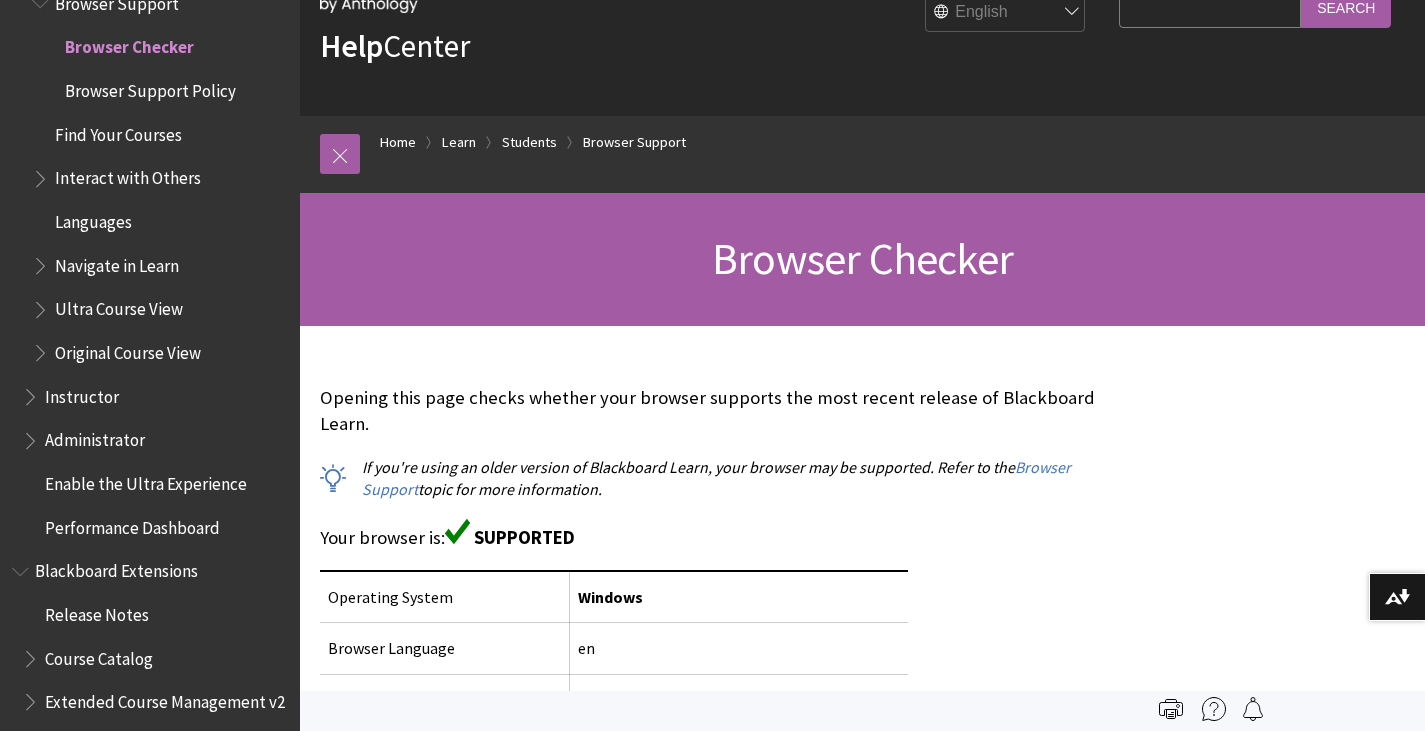 scroll, scrollTop: 0, scrollLeft: 0, axis: both 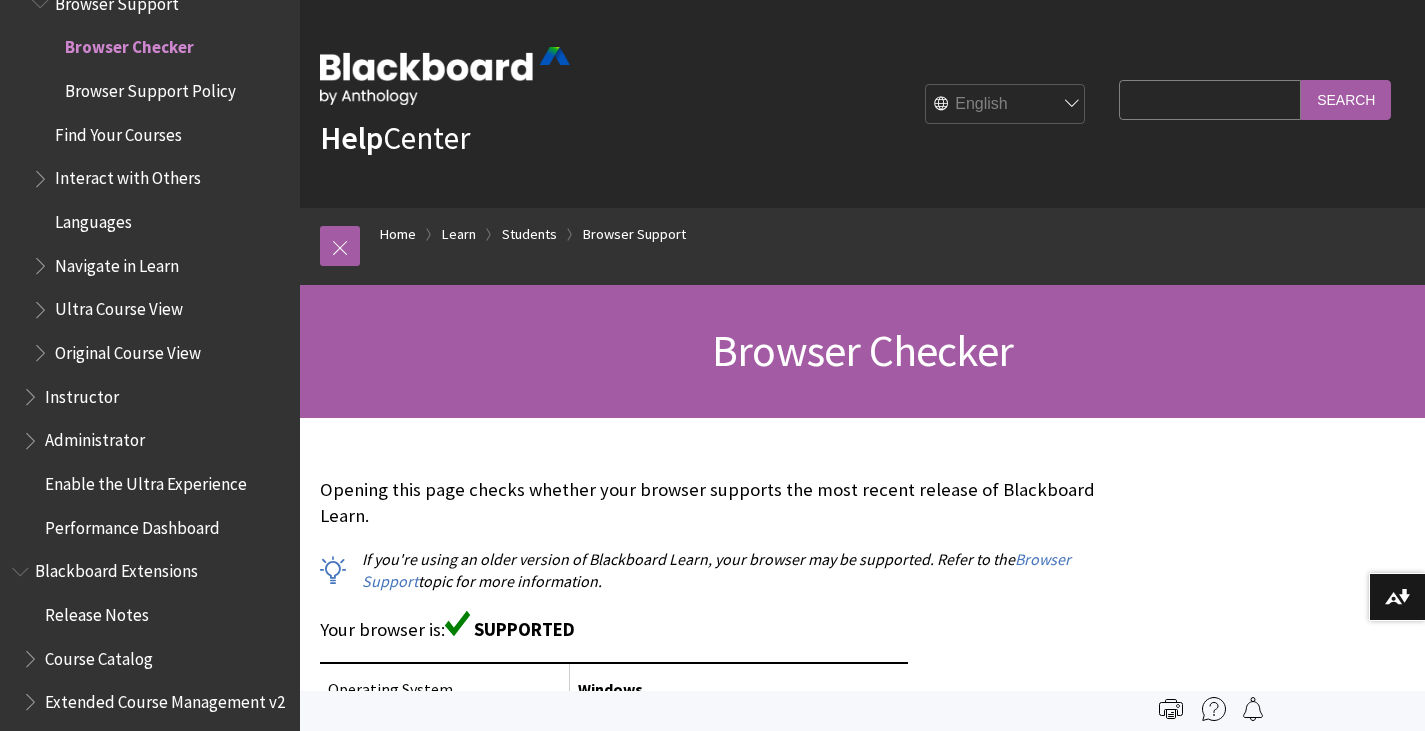 click on "Browser Support Policy" at bounding box center (150, 87) 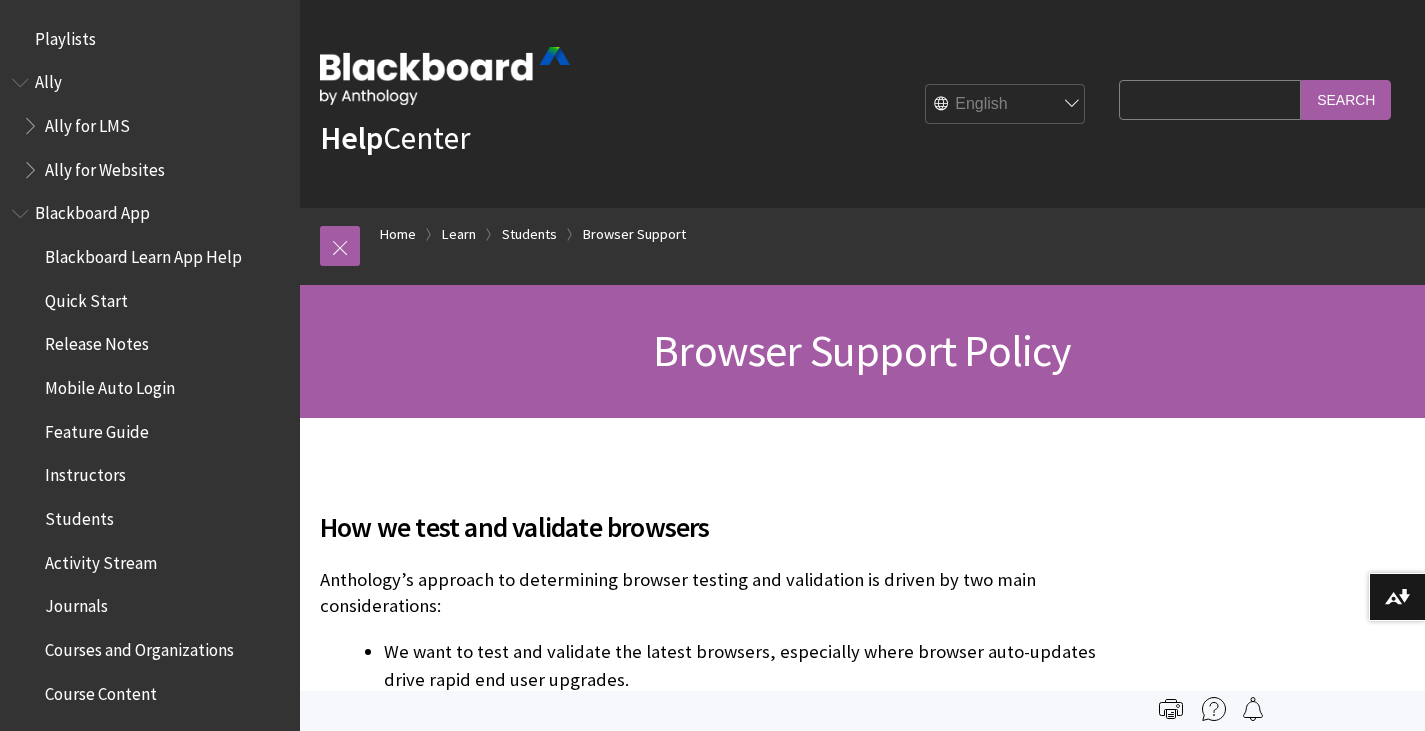 scroll, scrollTop: 0, scrollLeft: 0, axis: both 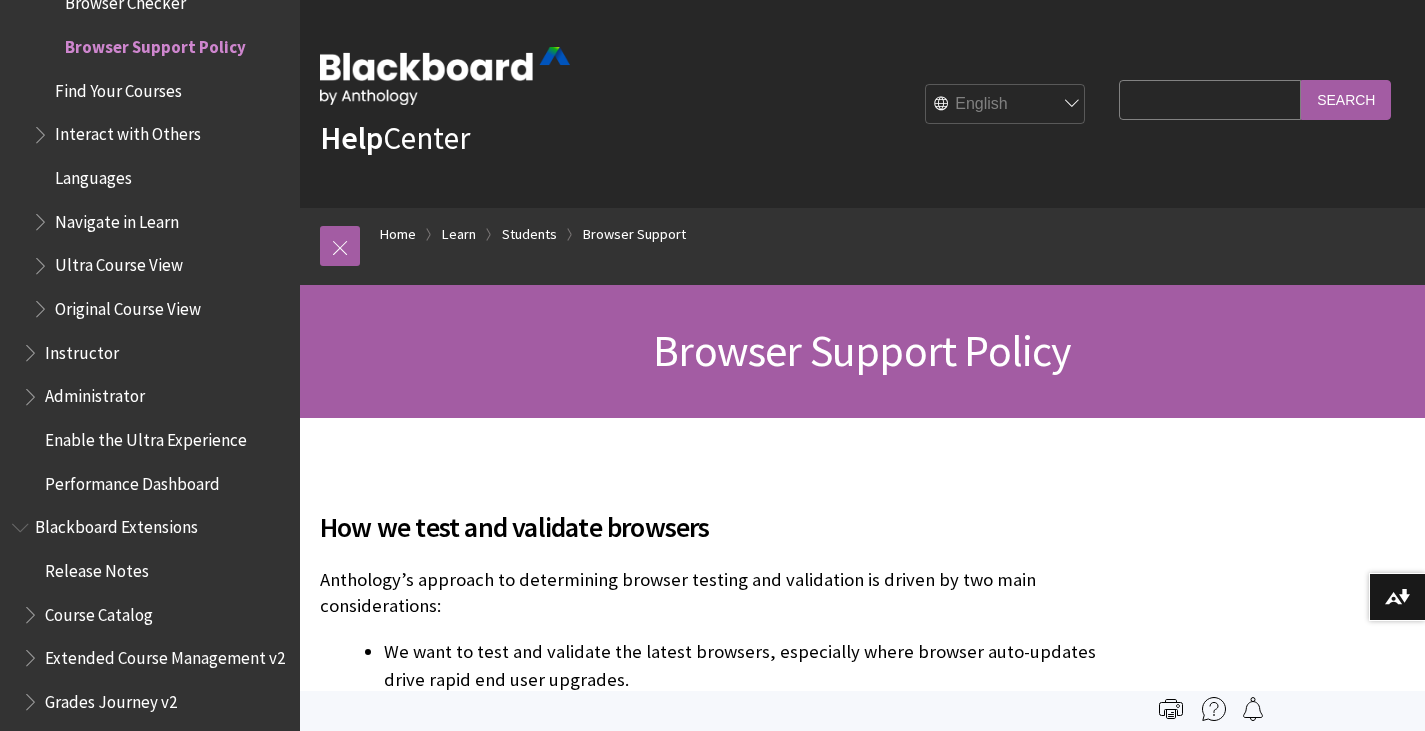 click on "Browser Support Policy" at bounding box center [862, 351] 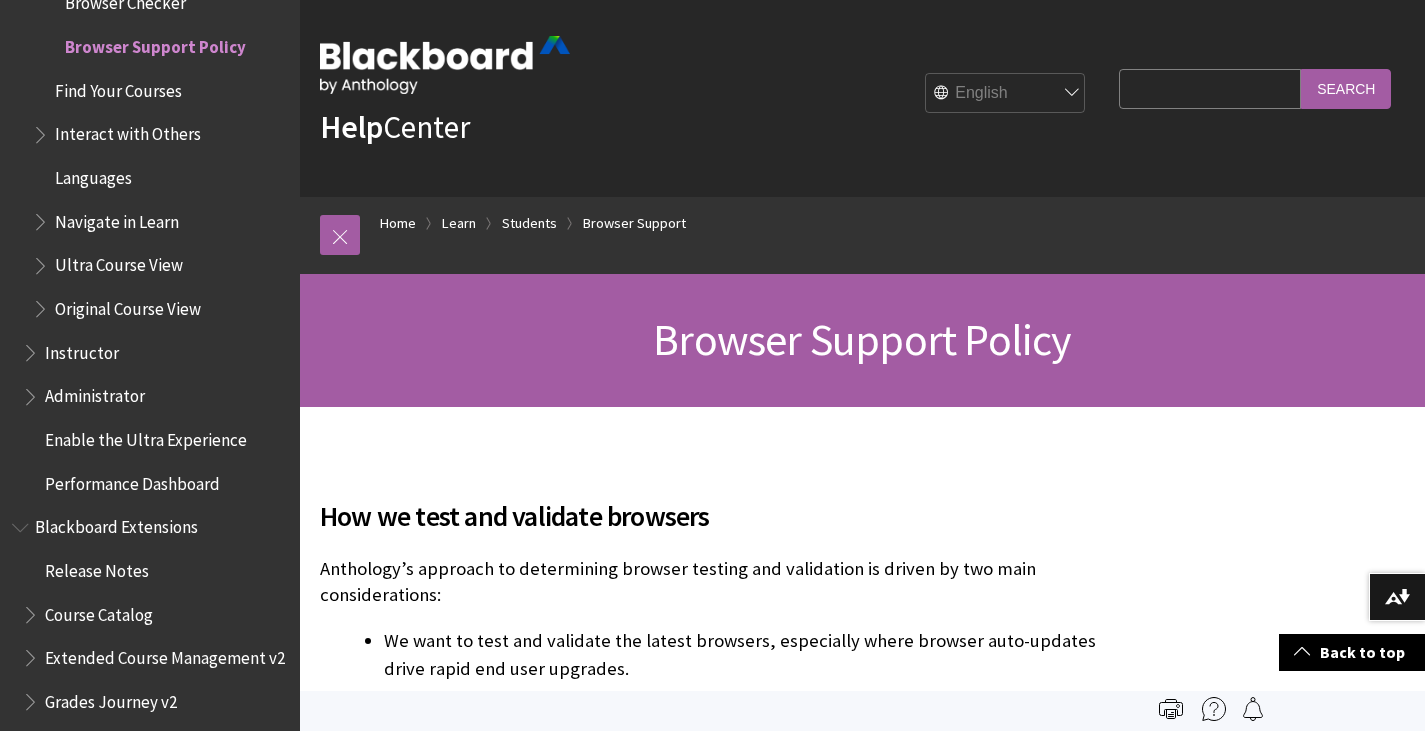 scroll, scrollTop: 0, scrollLeft: 0, axis: both 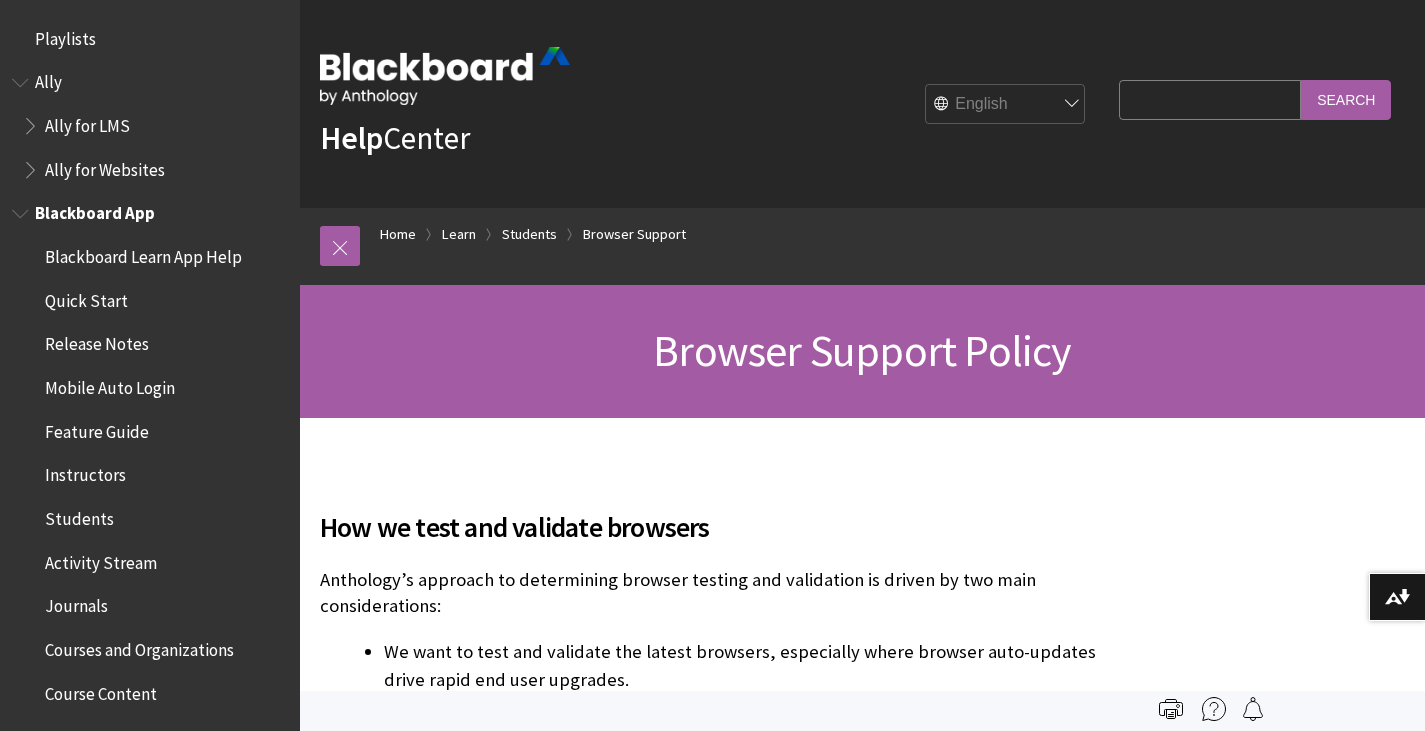 click on "Students" at bounding box center [79, 515] 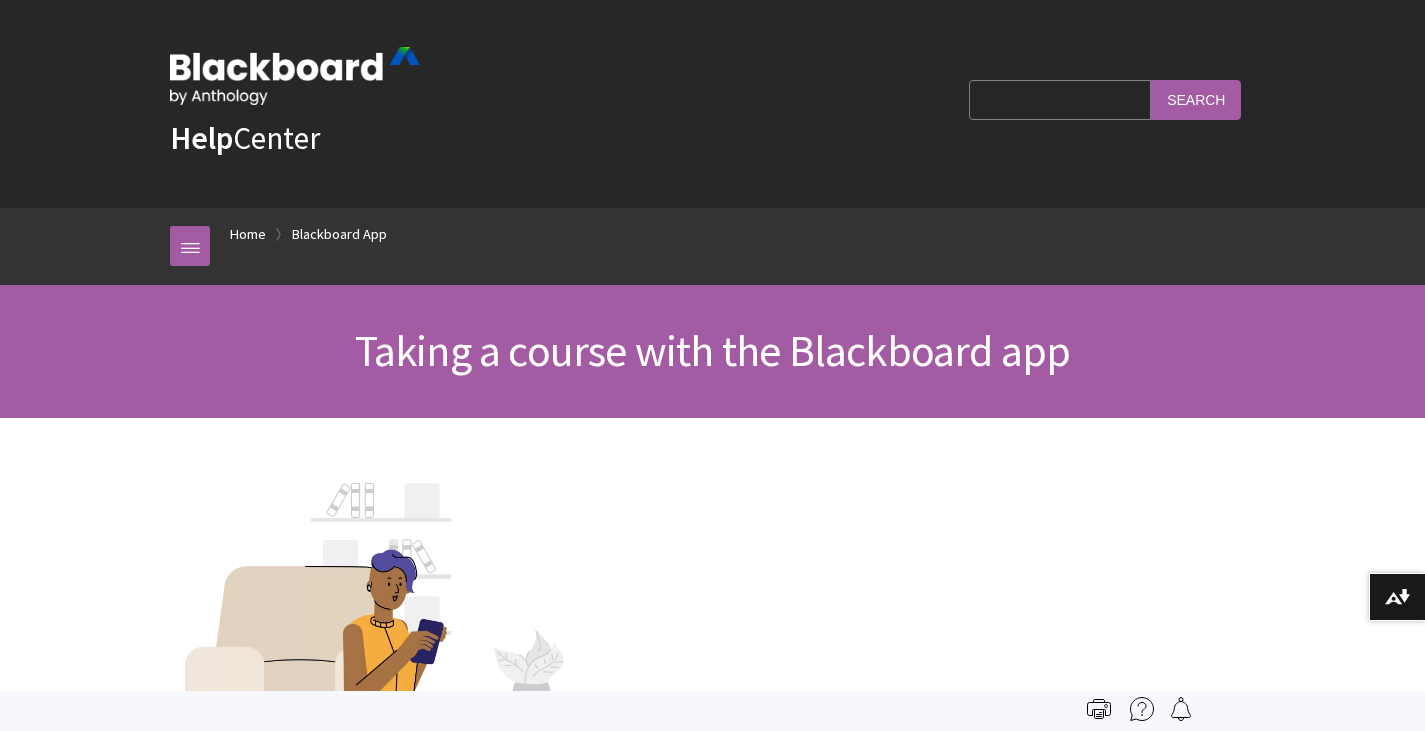 scroll, scrollTop: 0, scrollLeft: 0, axis: both 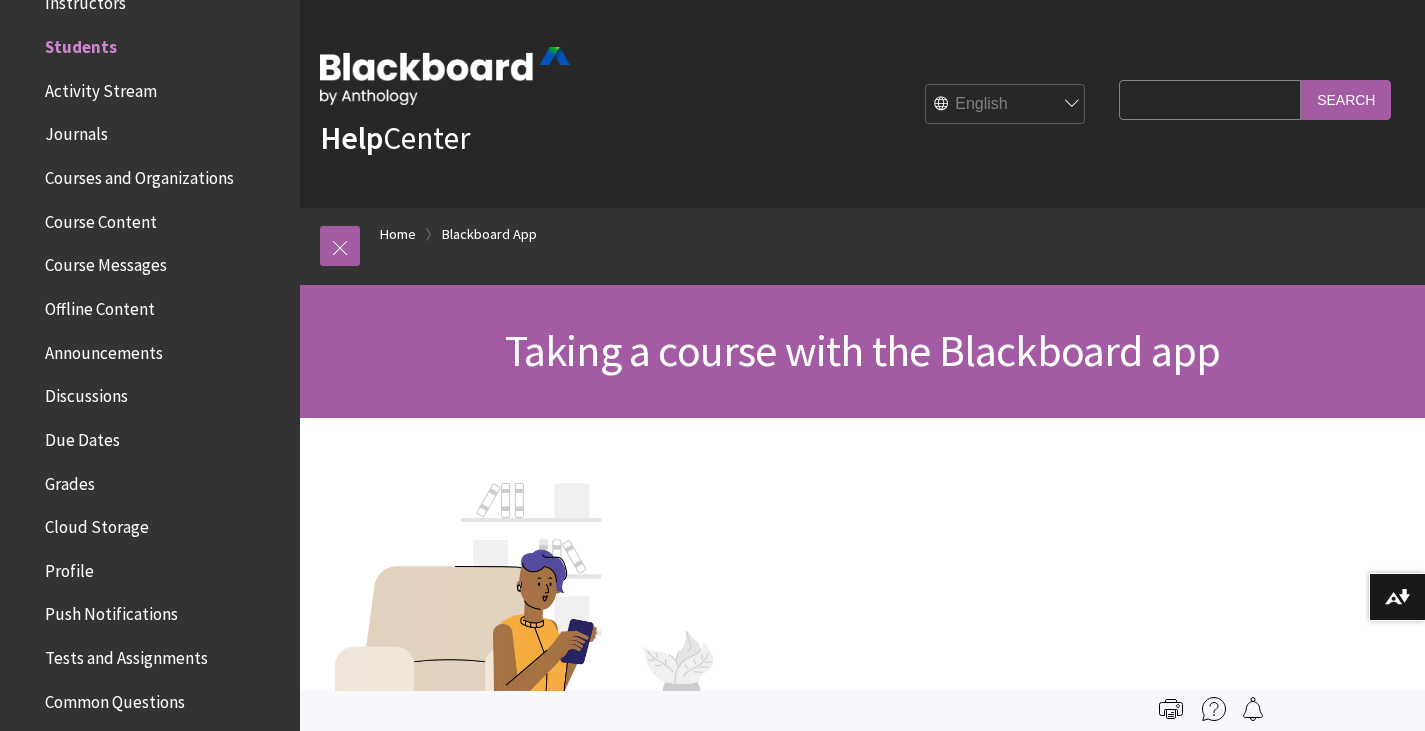 click on "Activity Stream" at bounding box center (101, 87) 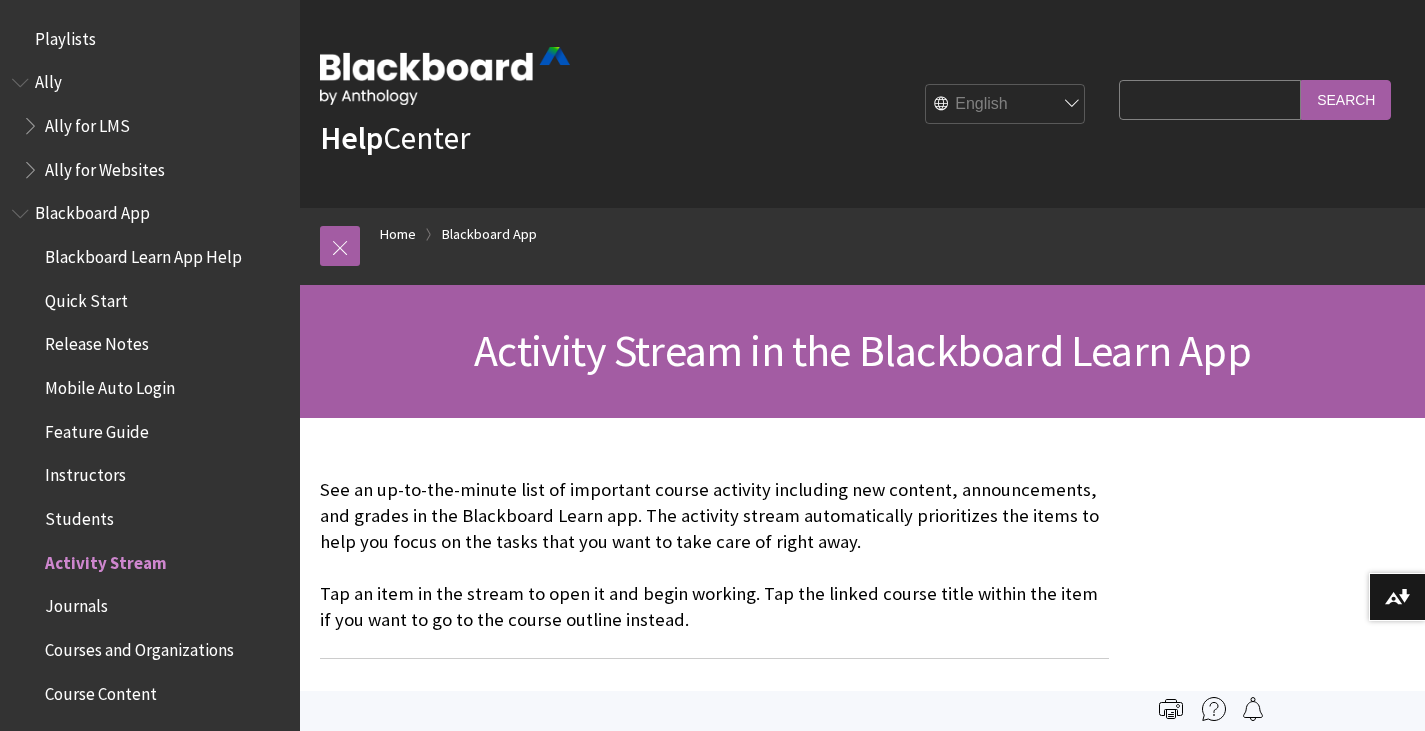 scroll, scrollTop: 0, scrollLeft: 0, axis: both 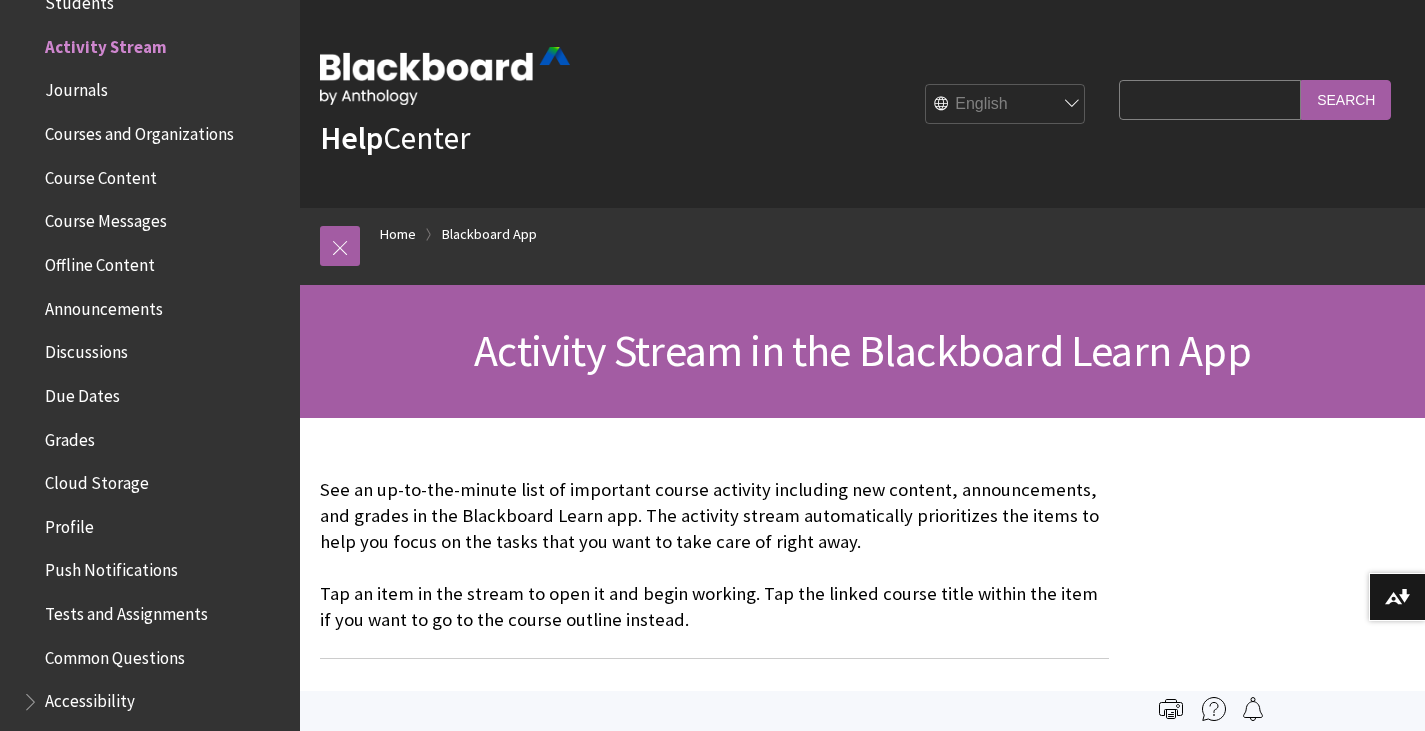 click on "Students" at bounding box center [79, -1] 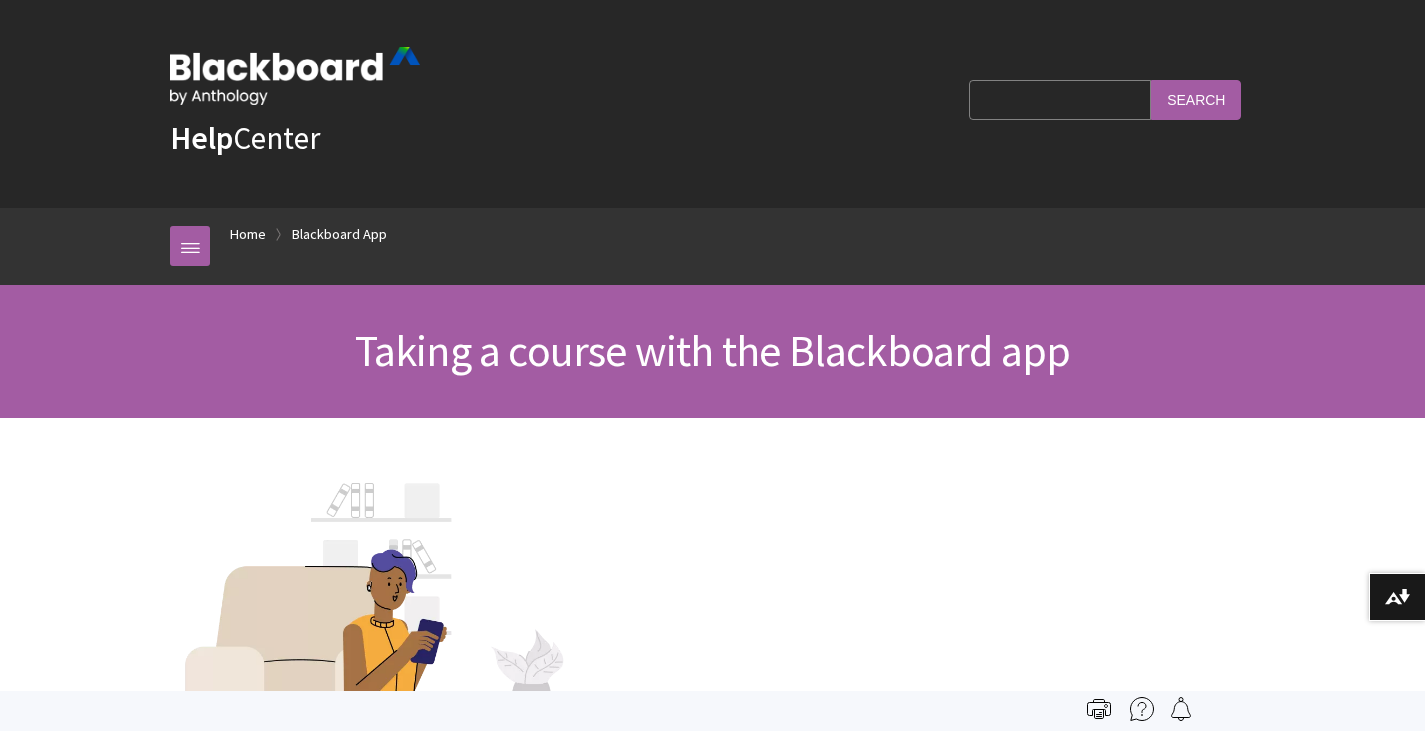 scroll, scrollTop: 0, scrollLeft: 0, axis: both 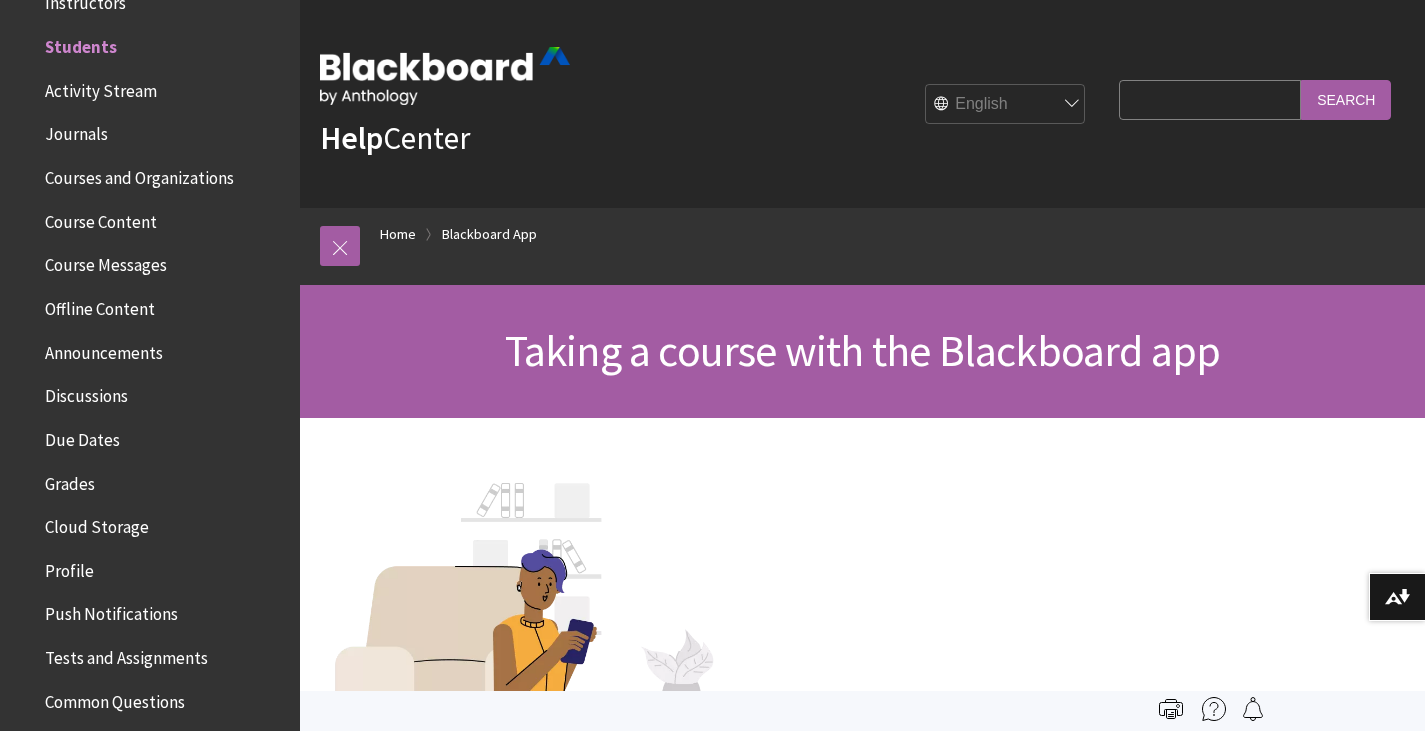 click on "Activity Stream" at bounding box center (101, 87) 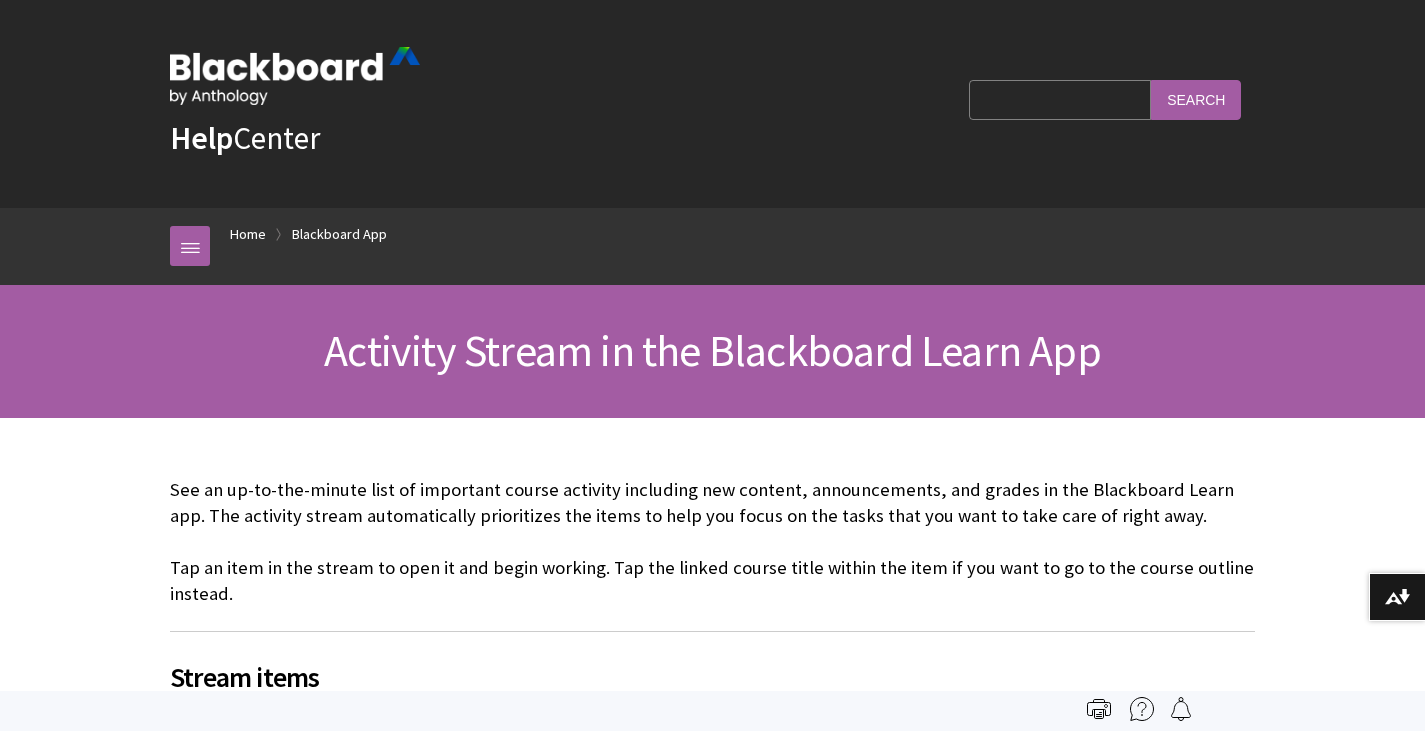 scroll, scrollTop: 0, scrollLeft: 0, axis: both 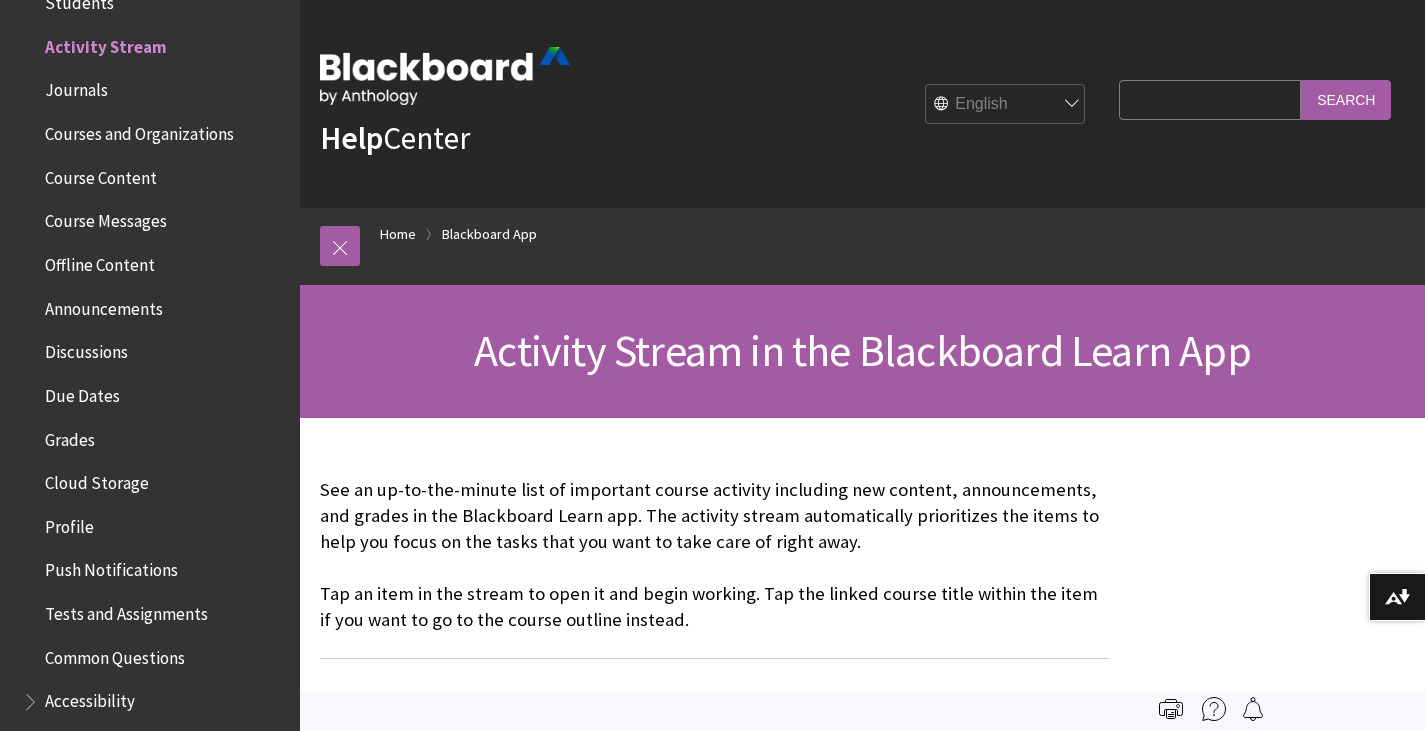 click on "Activity Stream in the Blackboard Learn App" at bounding box center (862, 351) 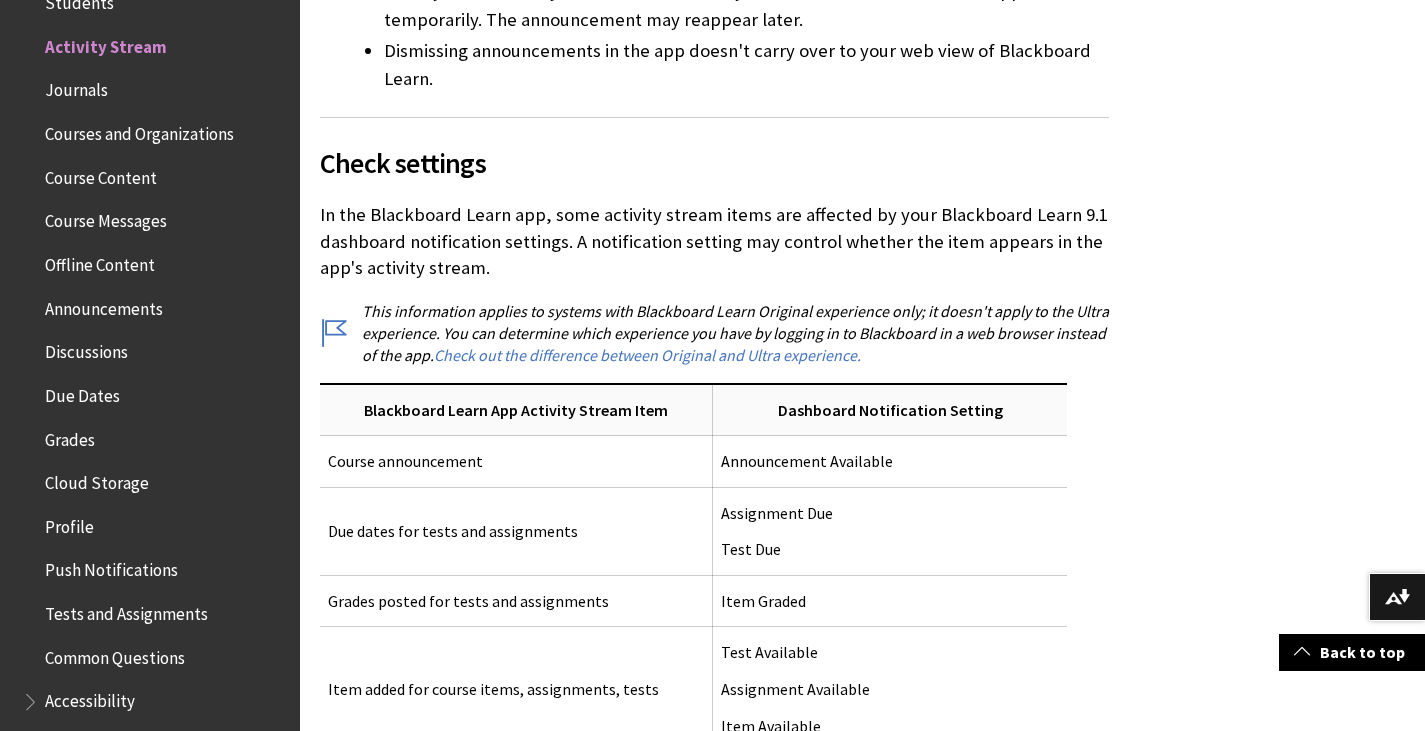 scroll, scrollTop: 1720, scrollLeft: 0, axis: vertical 